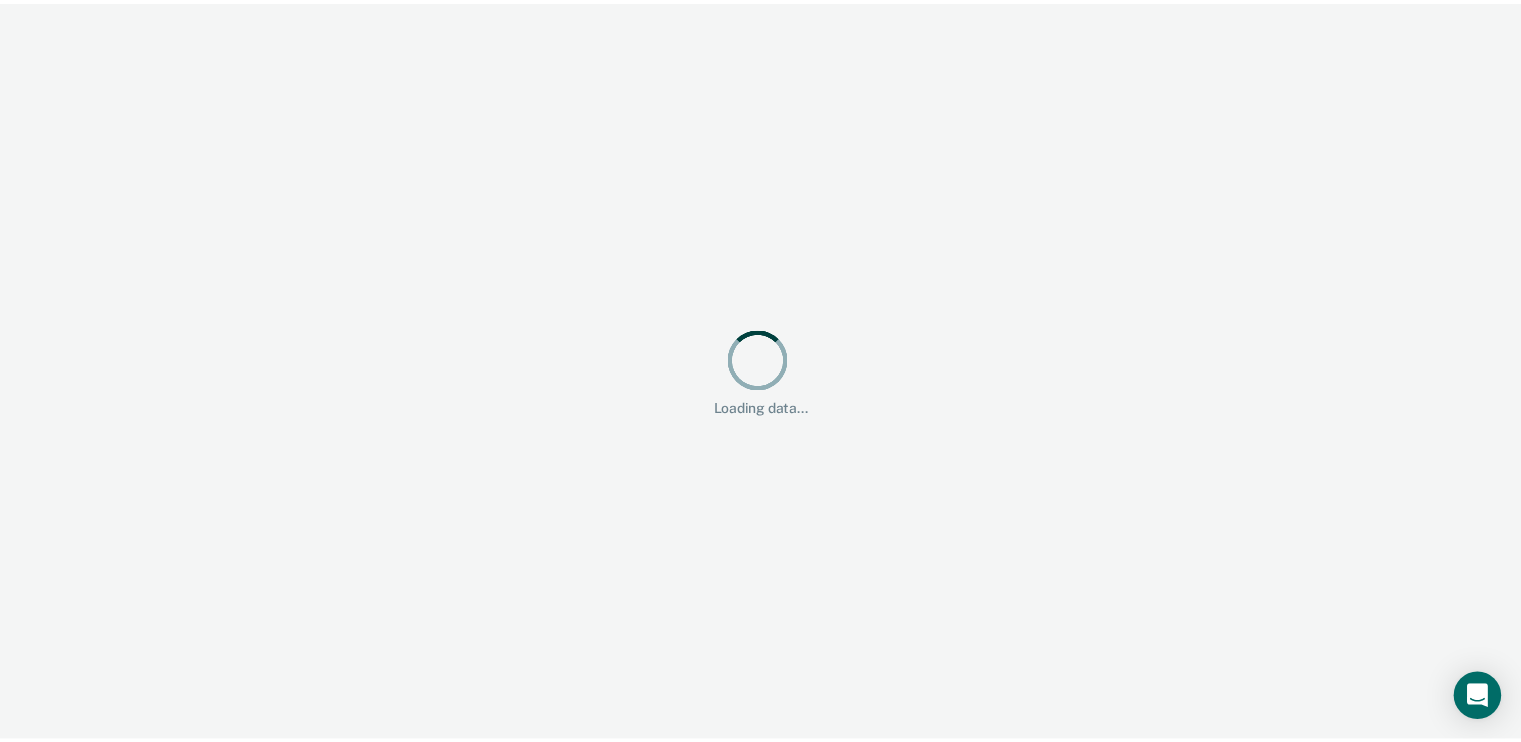 scroll, scrollTop: 0, scrollLeft: 0, axis: both 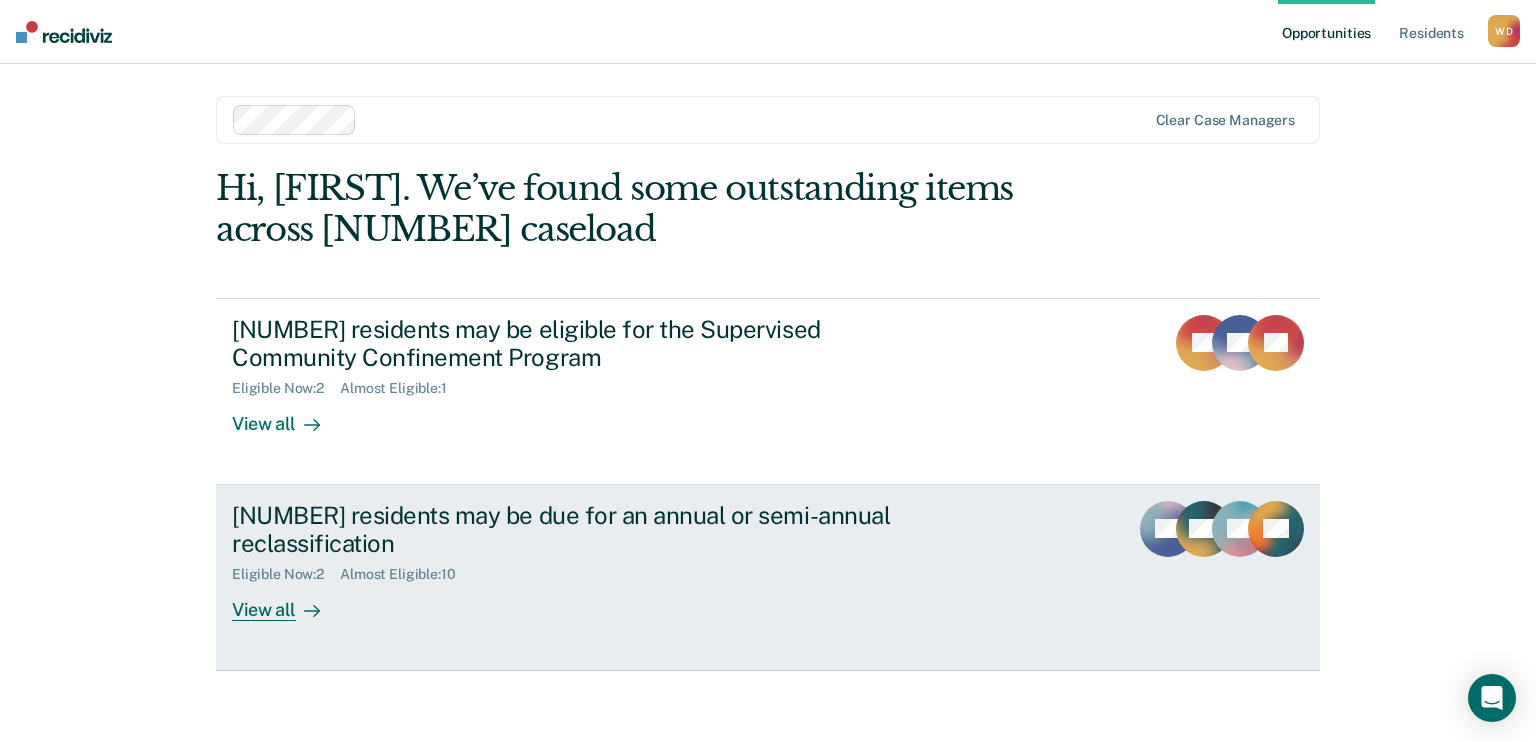 click on "View all" at bounding box center (288, 602) 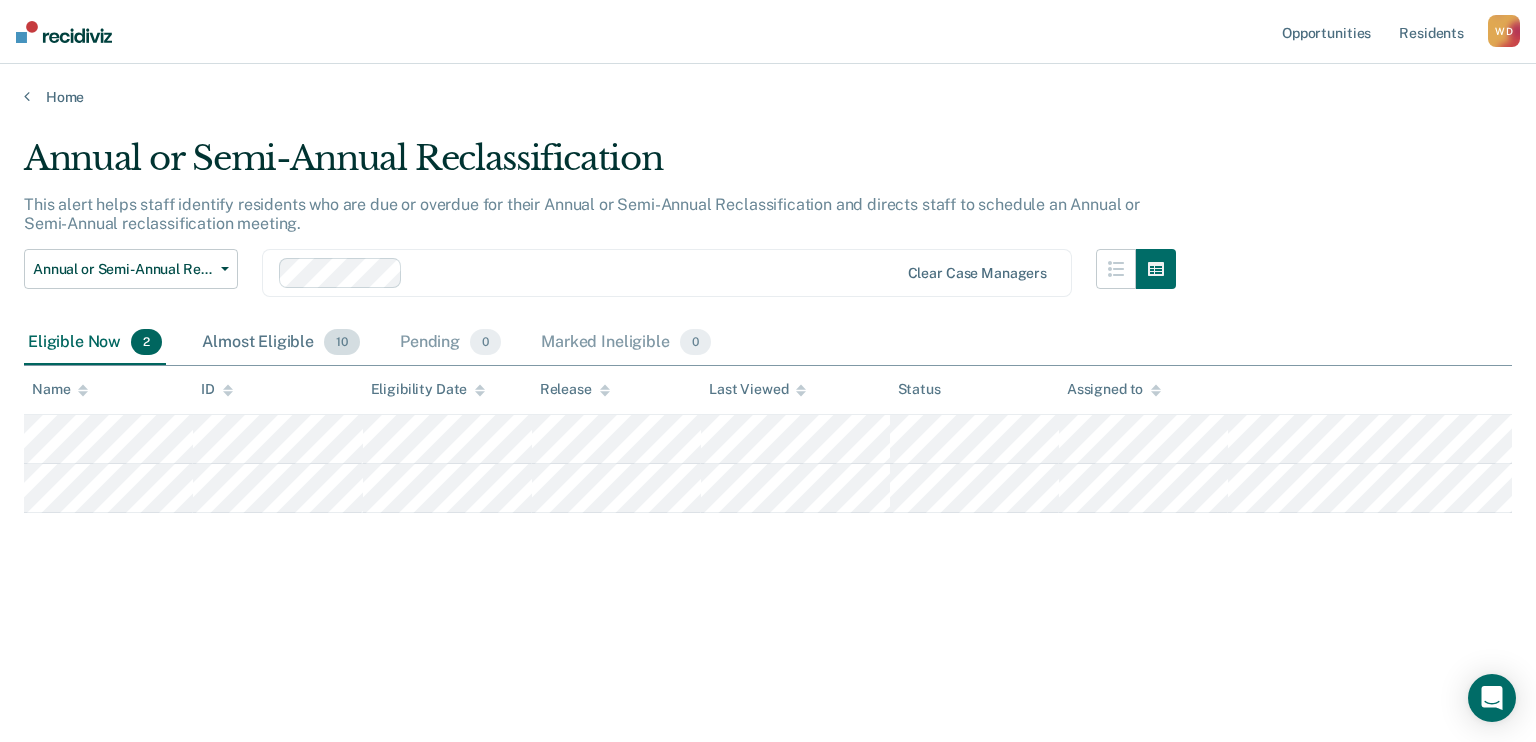 click on "Almost Eligible [NUMBER]" at bounding box center [281, 343] 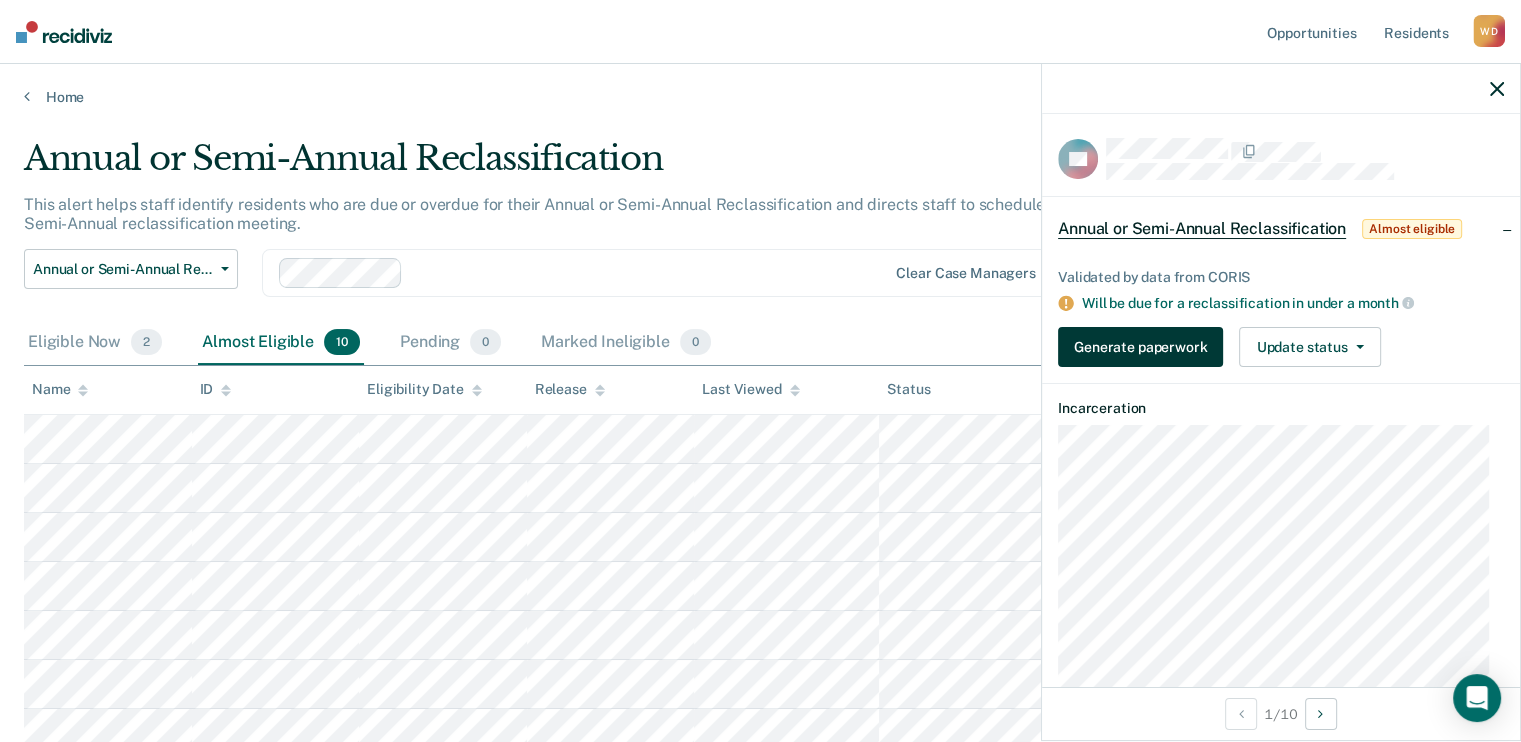 click on "Generate paperwork" at bounding box center (1140, 347) 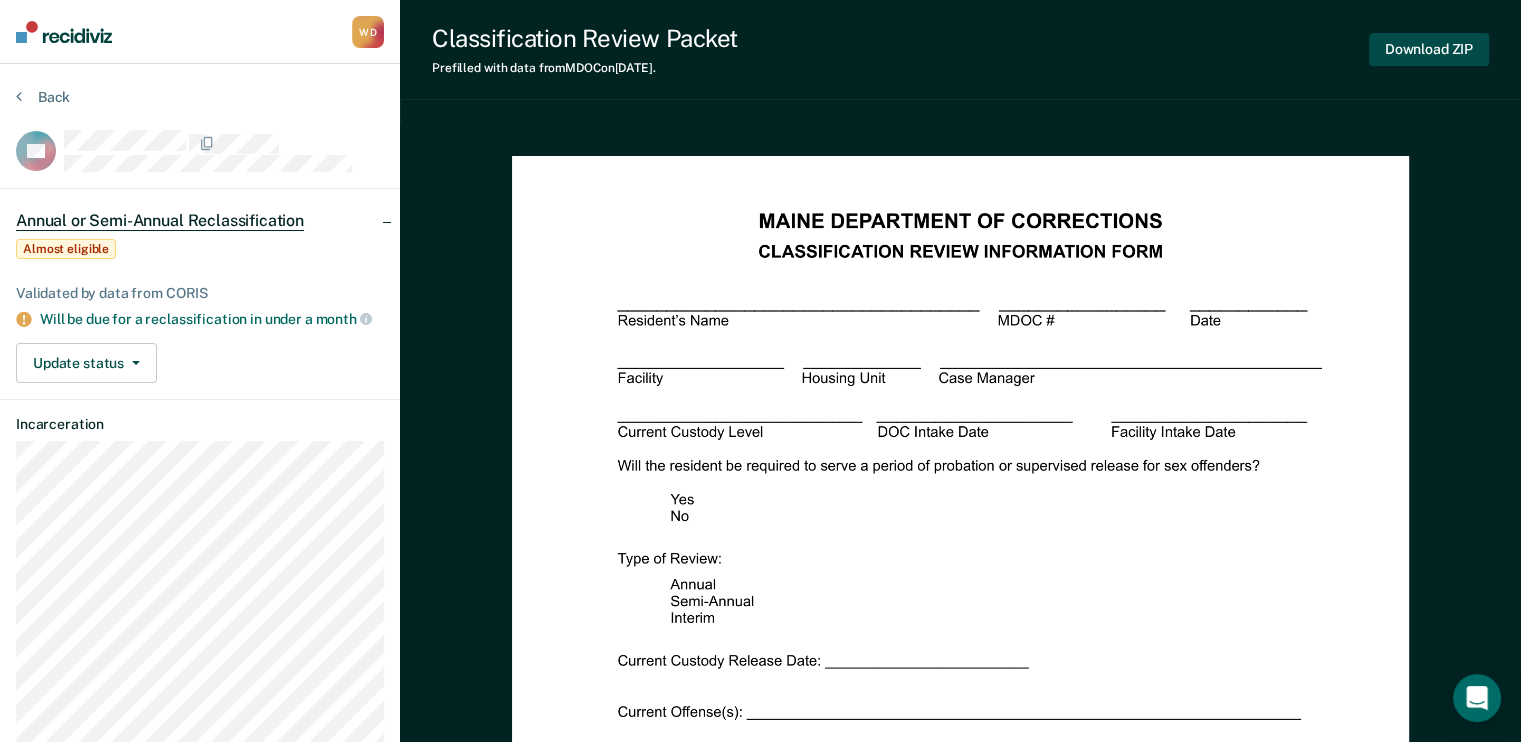 click on "Download ZIP" at bounding box center (1429, 49) 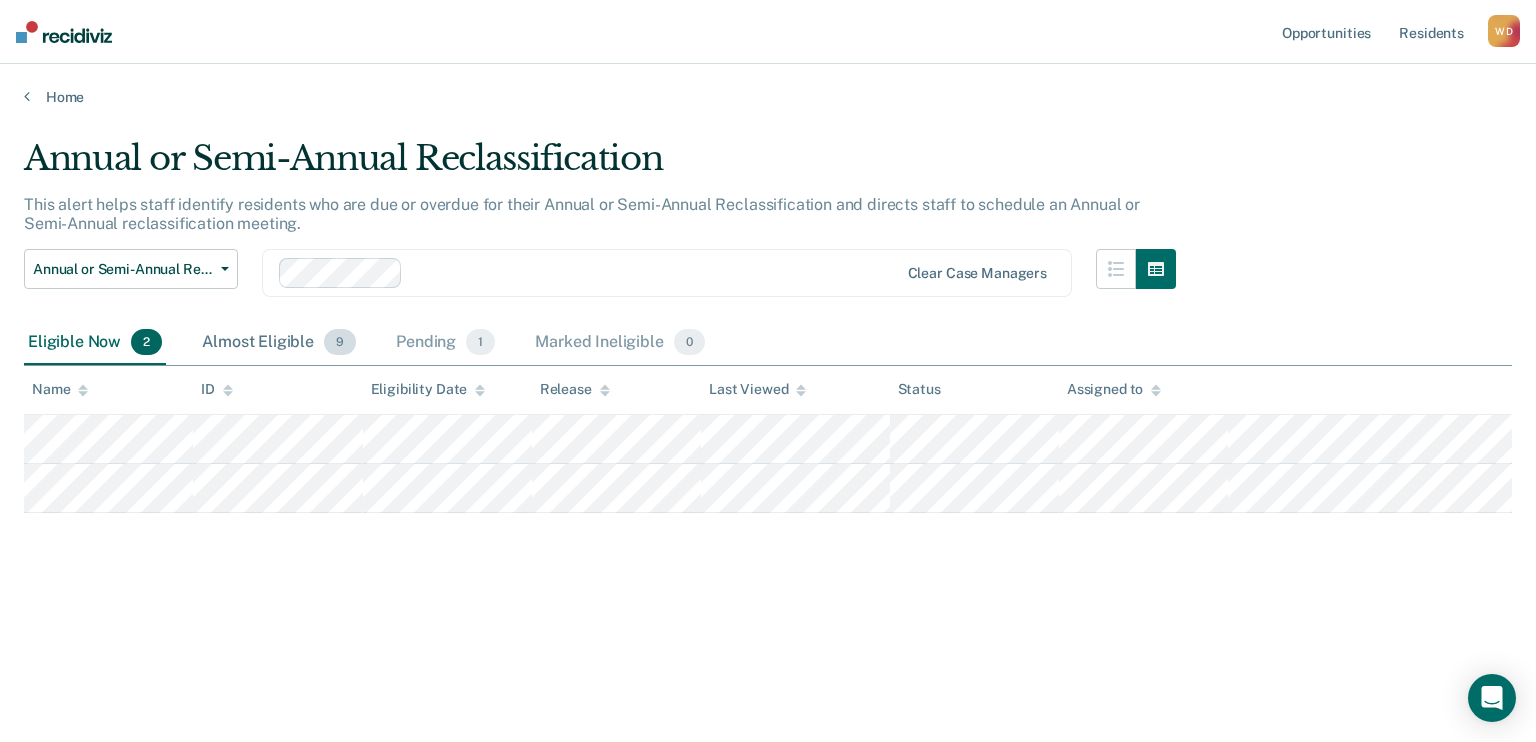click on "Almost Eligible [NUMBER]" at bounding box center [279, 343] 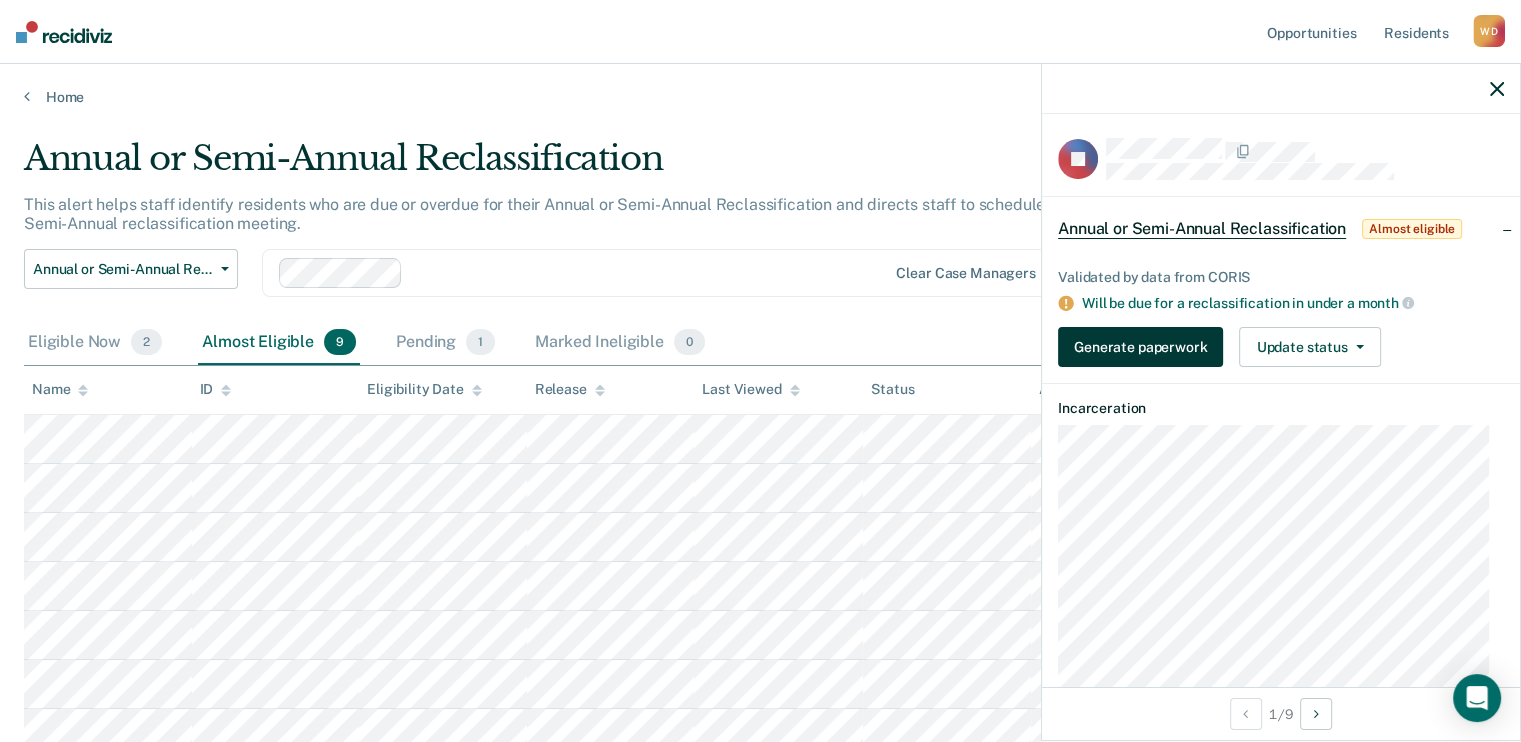 click on "Generate paperwork" at bounding box center (1140, 347) 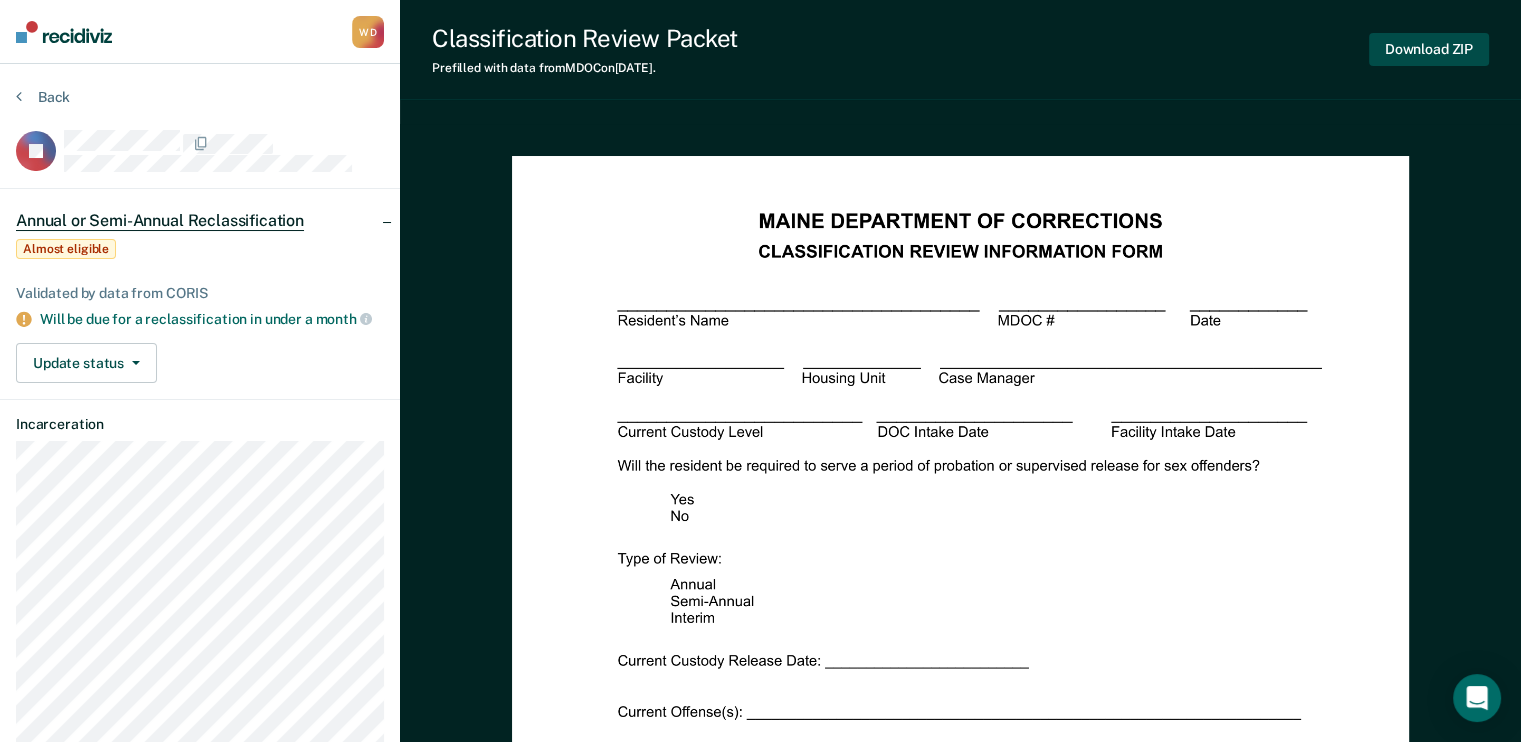 click on "Download ZIP" at bounding box center (1429, 49) 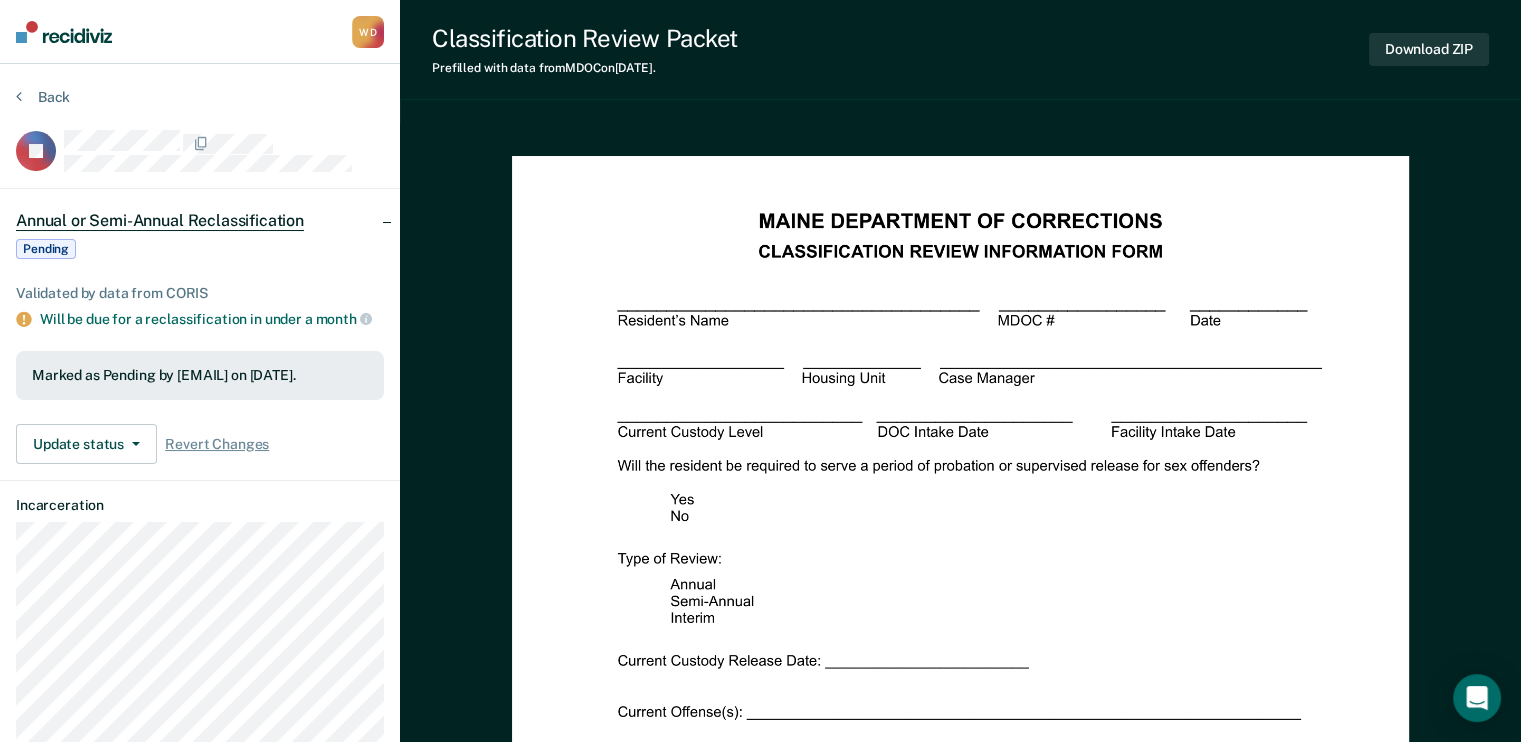 click on "Back" at bounding box center (200, 109) 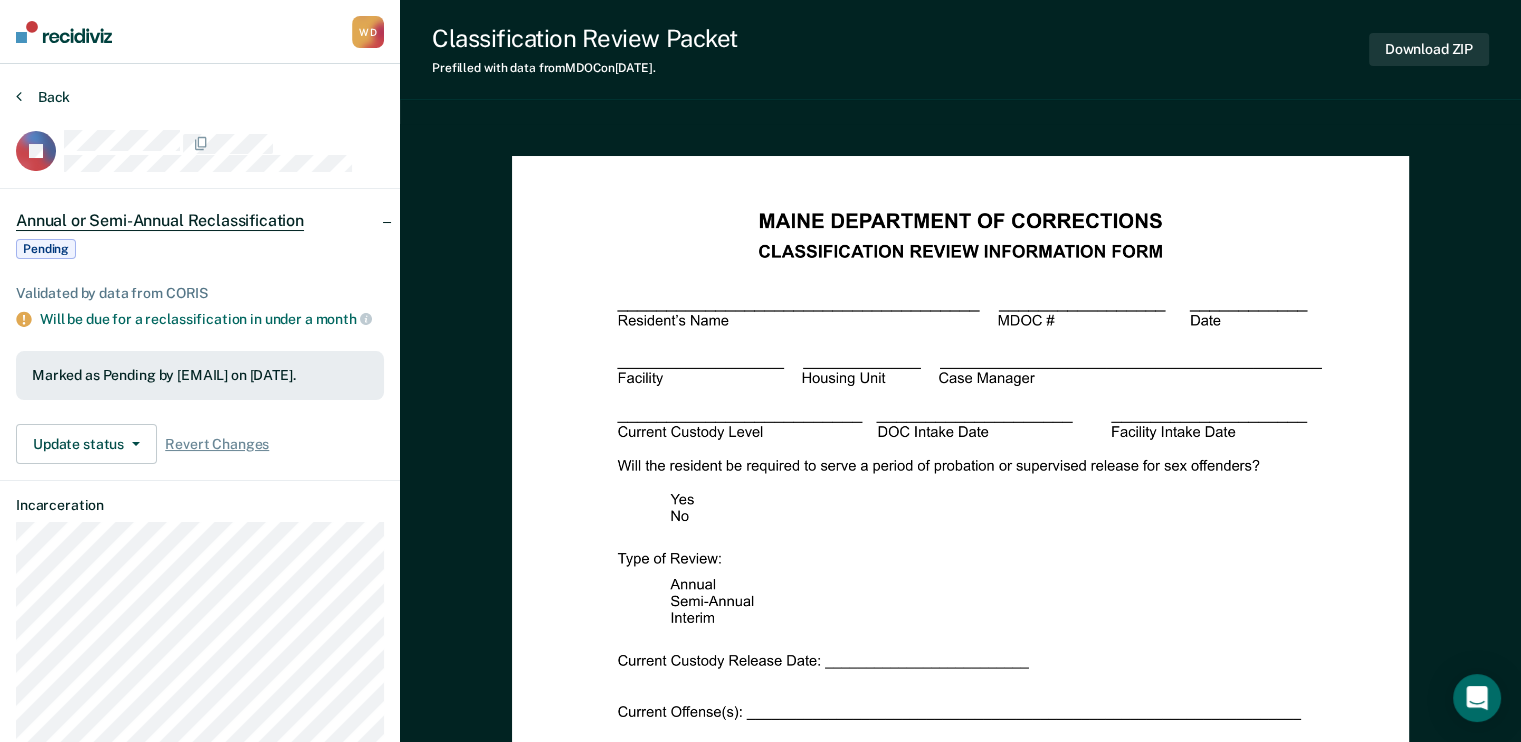 click on "Back" at bounding box center [43, 97] 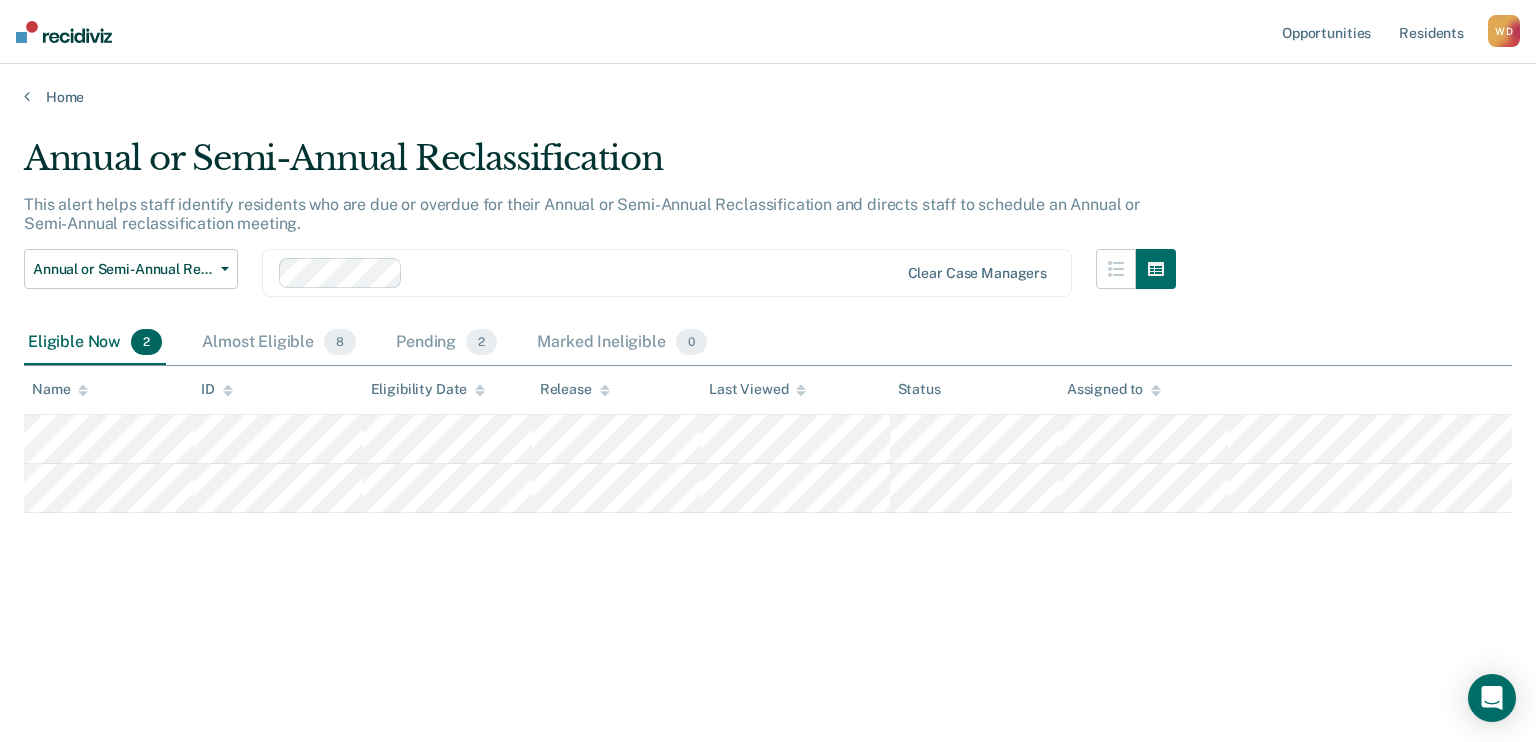 click on "Home" at bounding box center [768, 85] 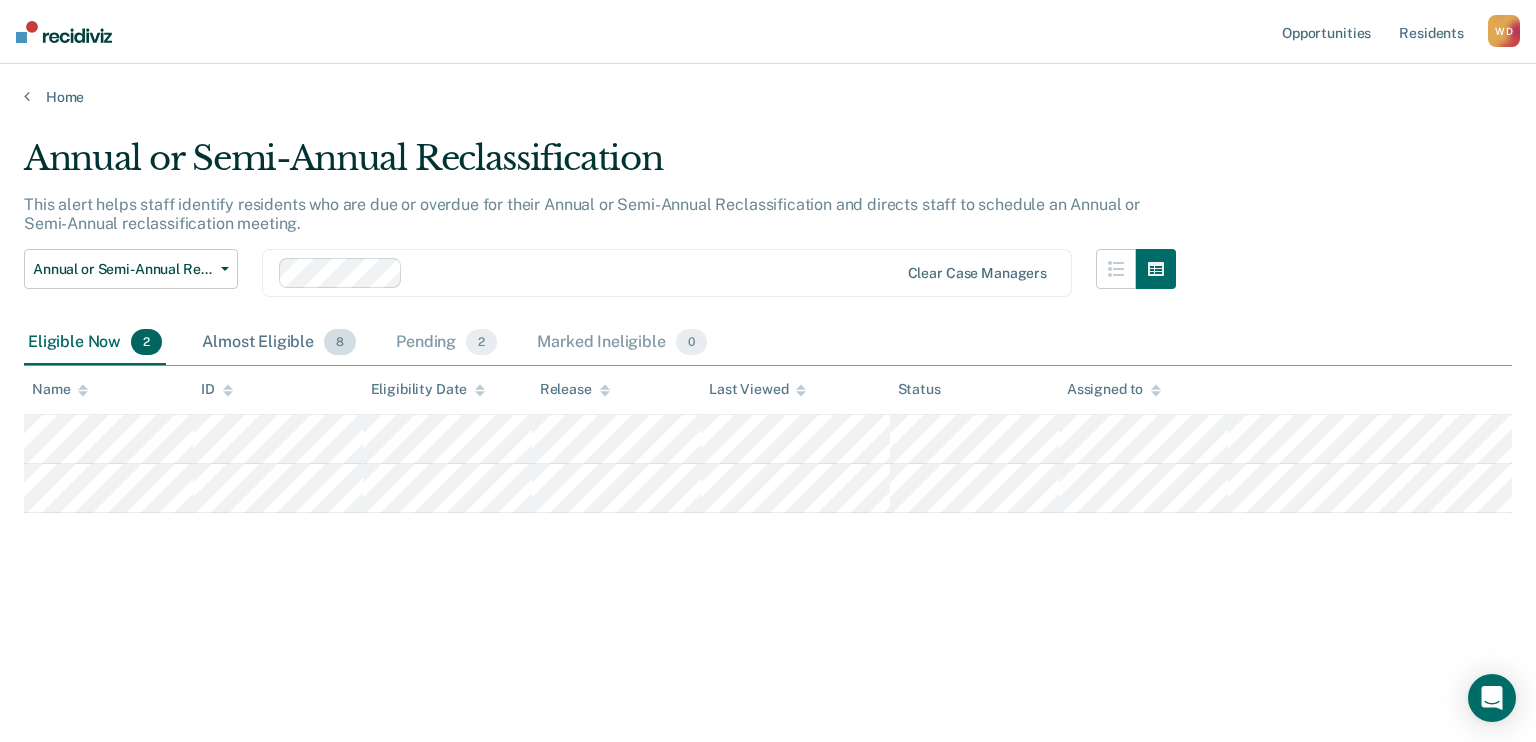 click on "Almost Eligible [NUMBER]" at bounding box center (279, 343) 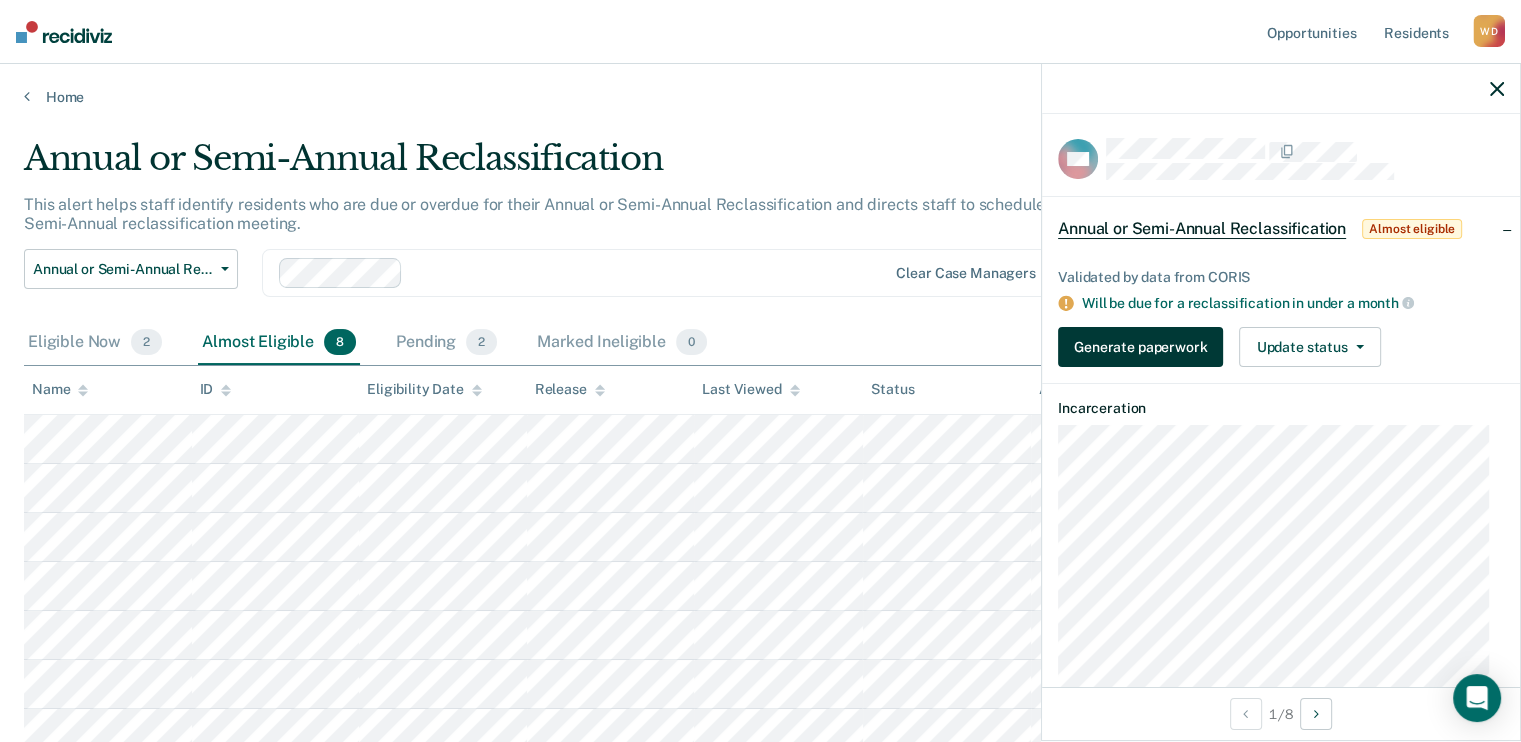 click on "Generate paperwork" at bounding box center [1140, 347] 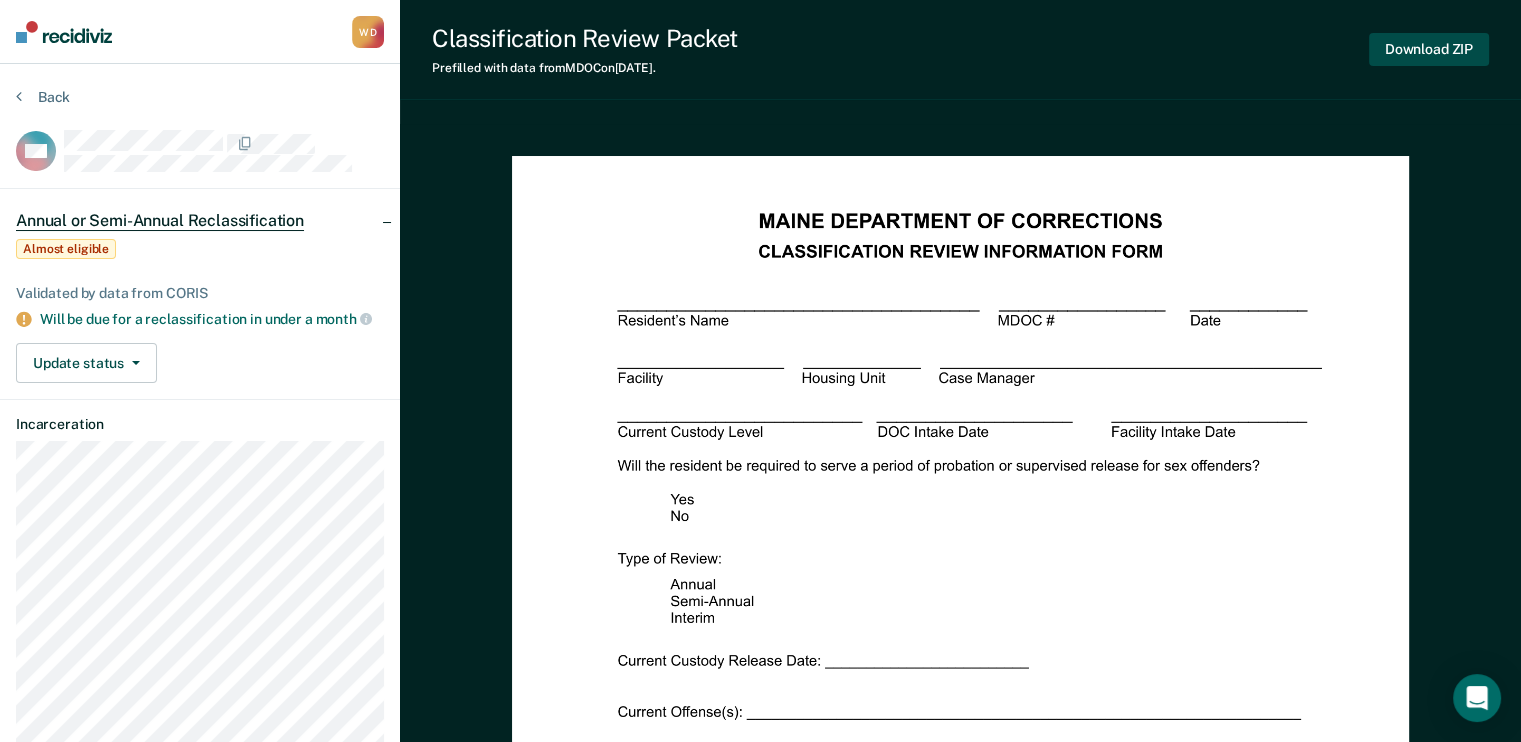 click on "Download ZIP" at bounding box center [1429, 49] 